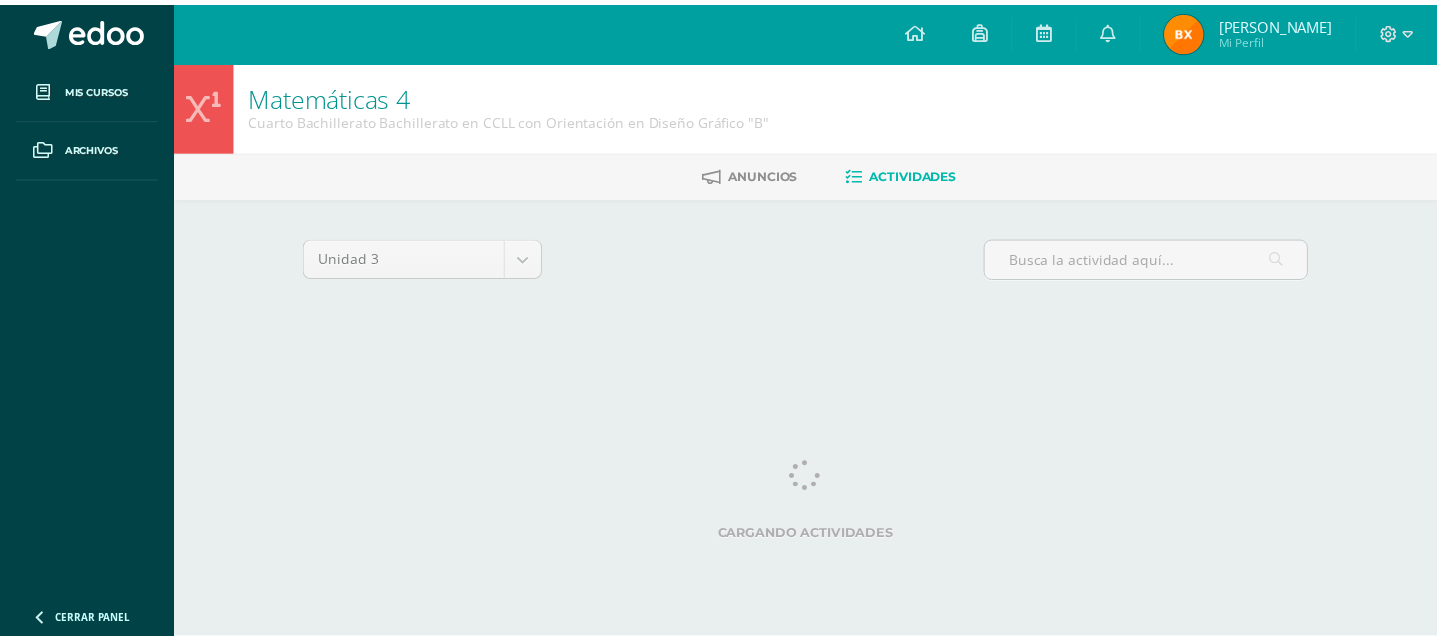 scroll, scrollTop: 0, scrollLeft: 0, axis: both 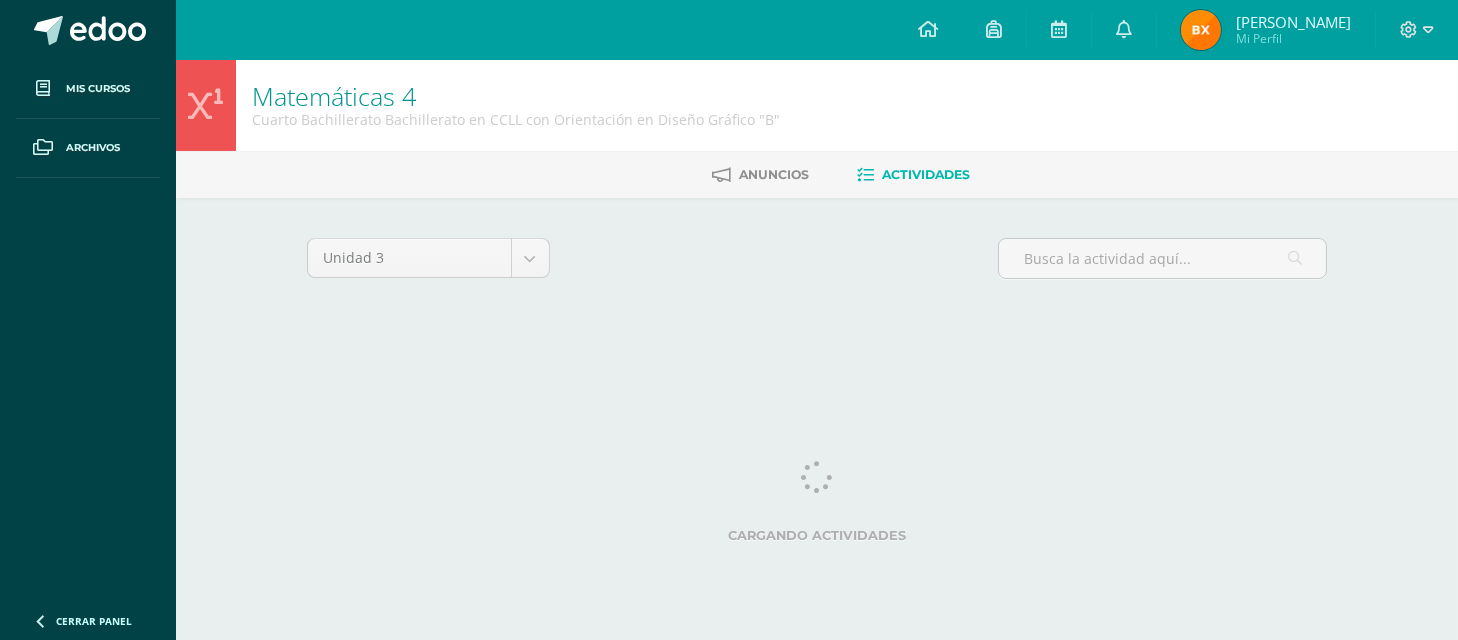 click at bounding box center [928, 29] 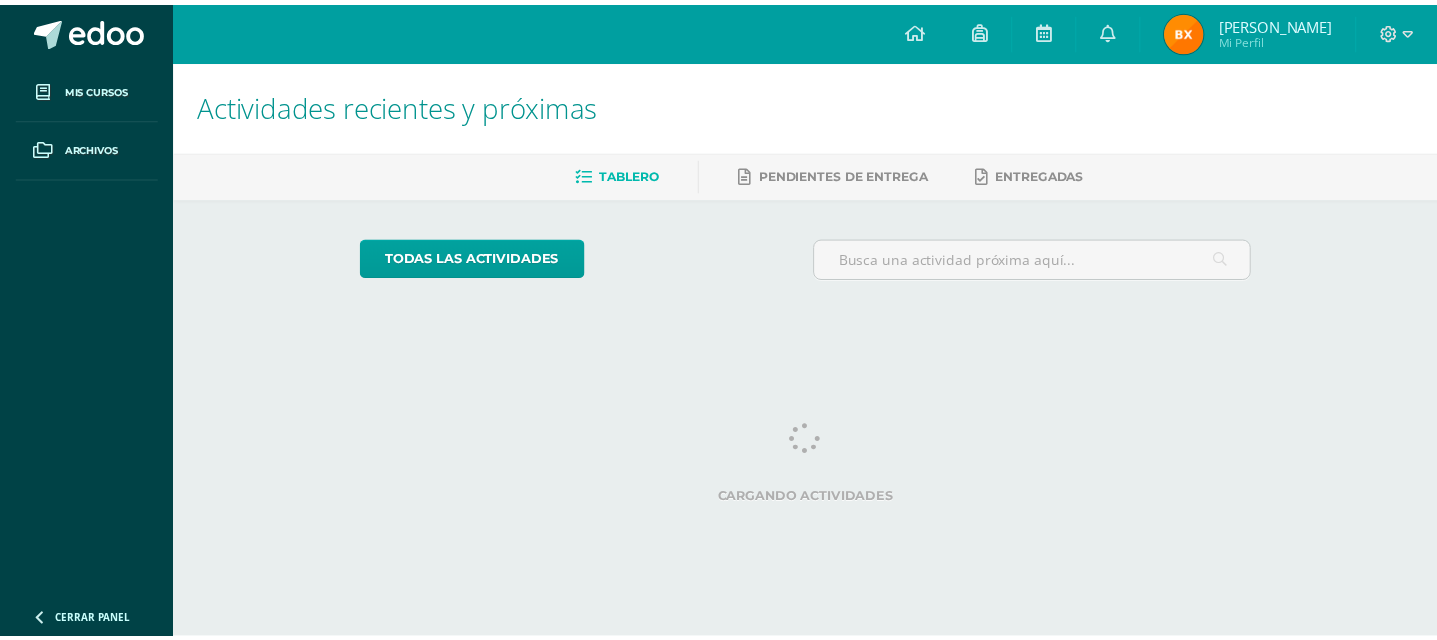 scroll, scrollTop: 0, scrollLeft: 0, axis: both 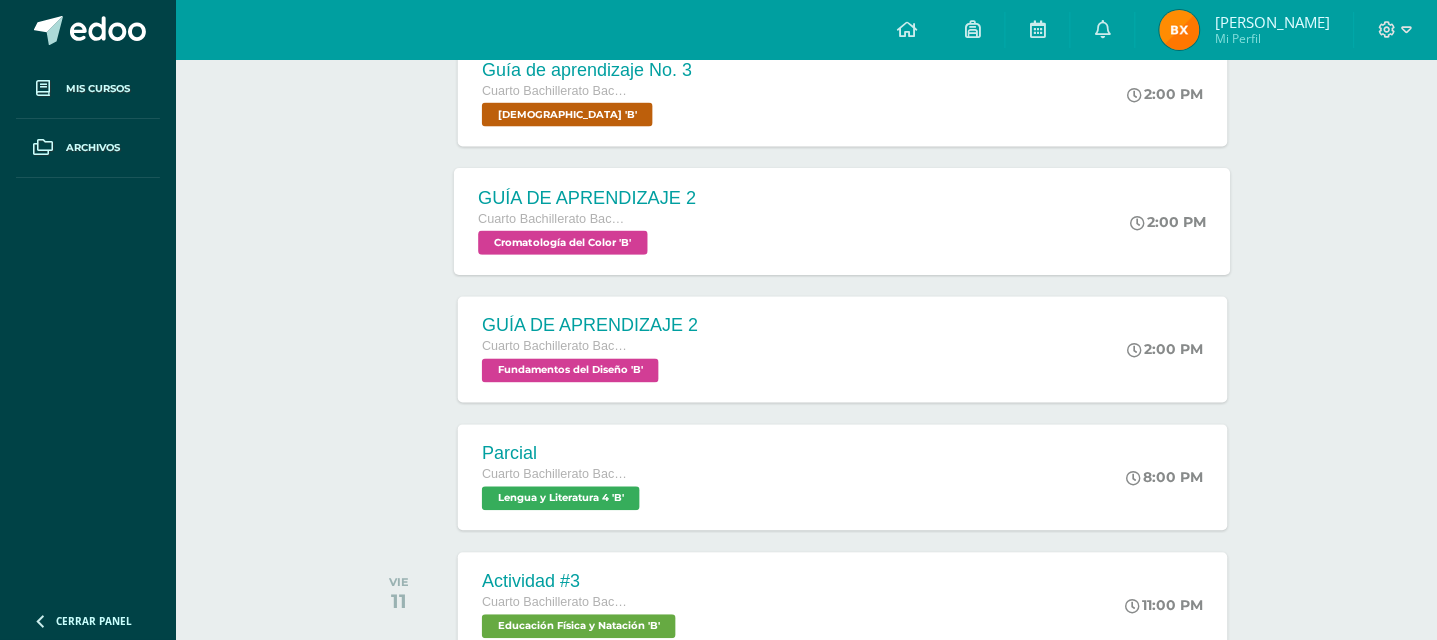 click on "Cromatología del Color 'B'" at bounding box center (564, 243) 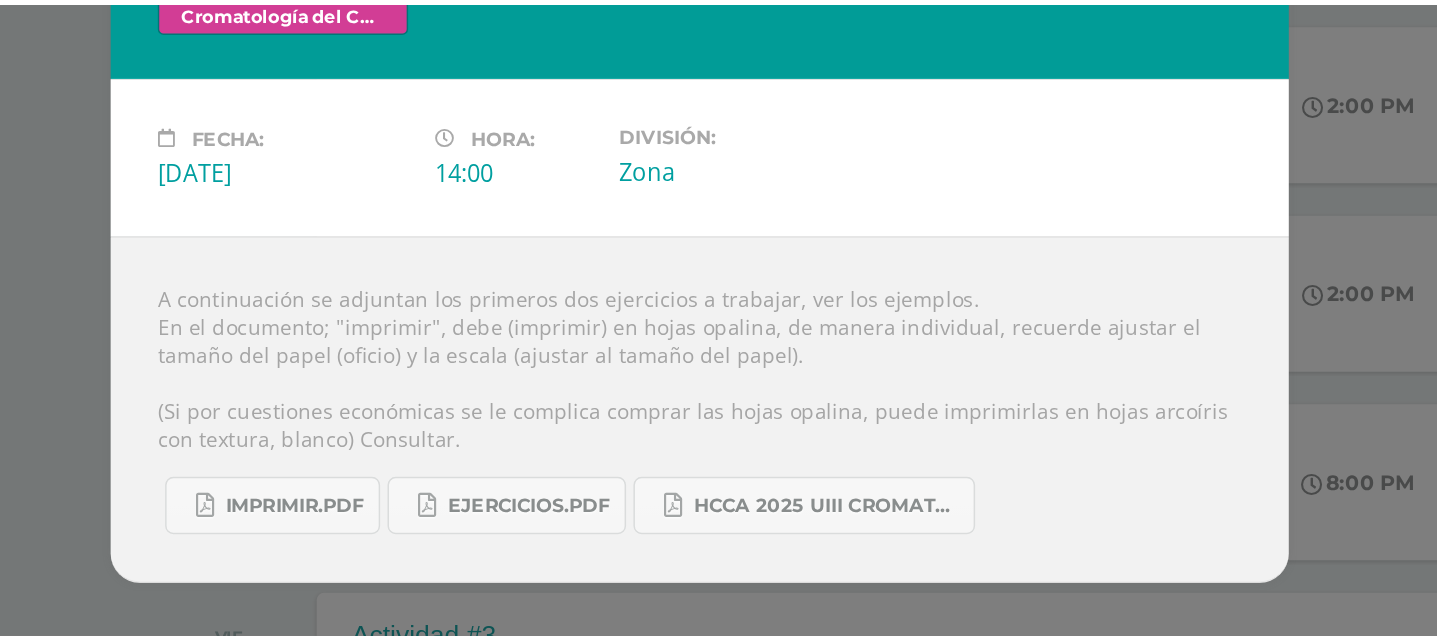 scroll, scrollTop: 610, scrollLeft: 0, axis: vertical 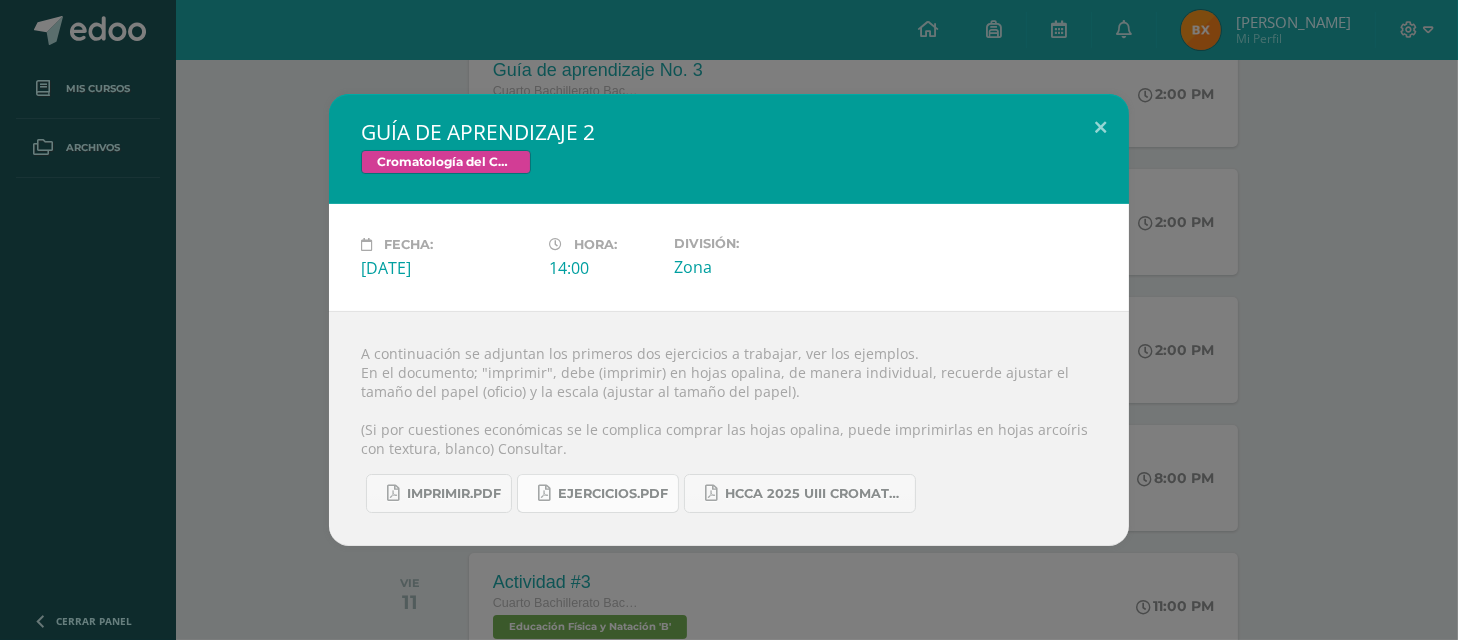 click on "Ejercicios.pdf" at bounding box center (598, 493) 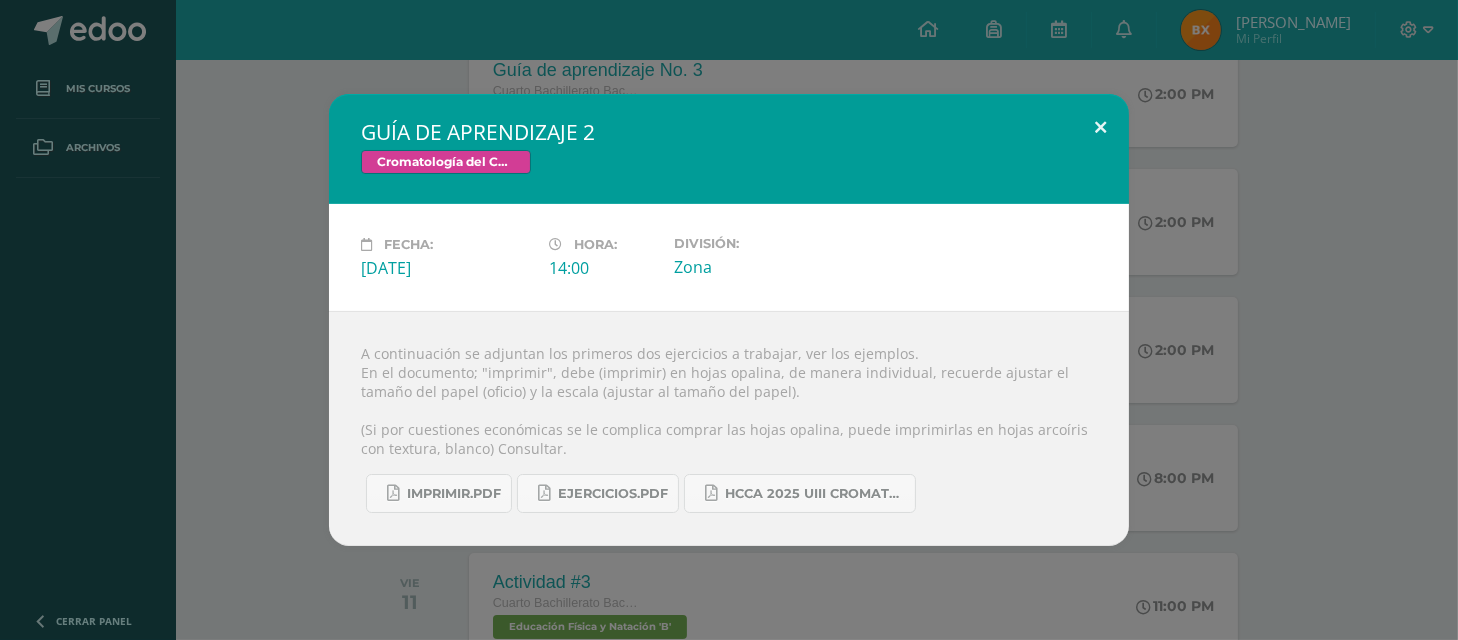 click at bounding box center [1100, 128] 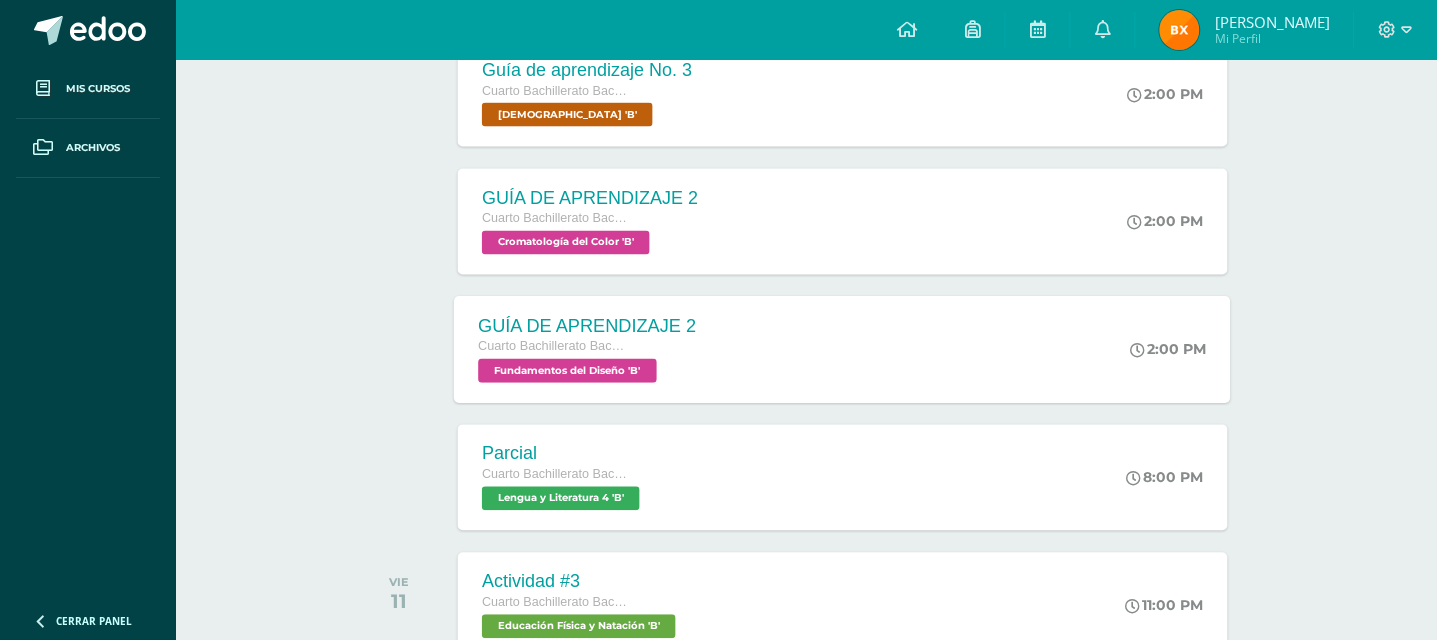 click on "Fundamentos del Diseño 'B'" at bounding box center (568, 371) 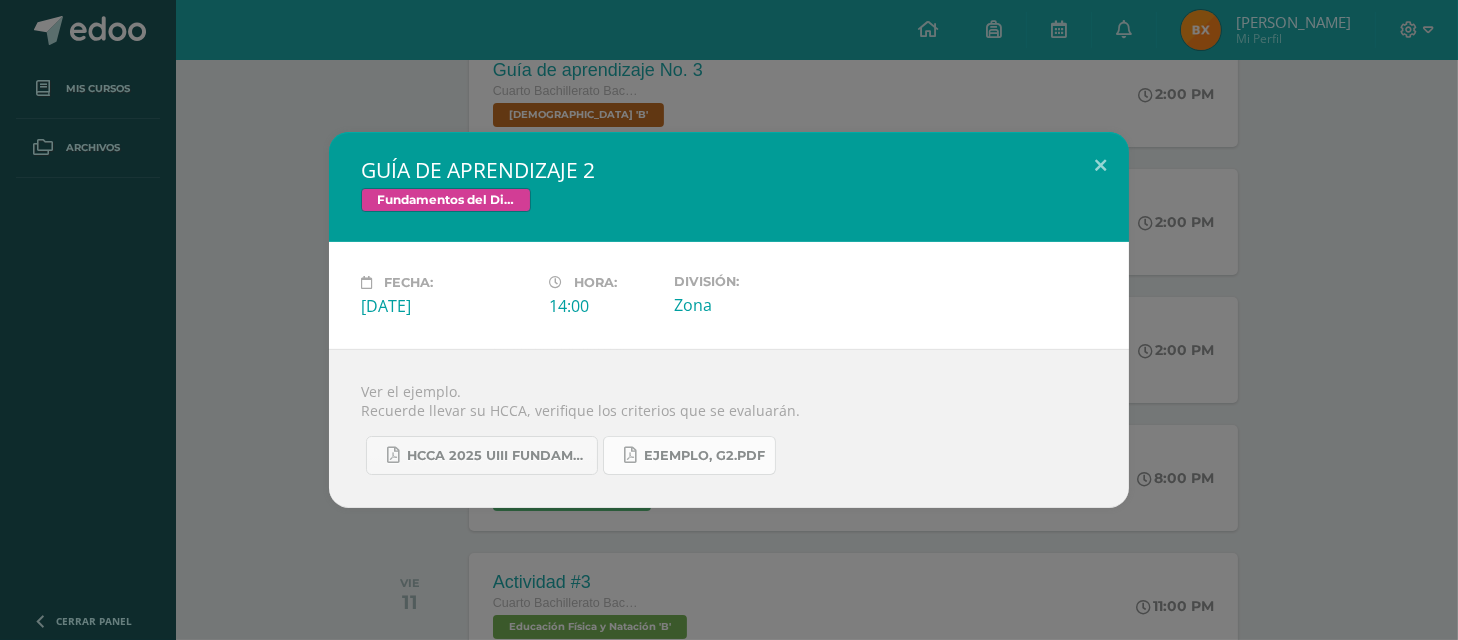 click on "EJEMPLO, G2.pdf" at bounding box center (704, 456) 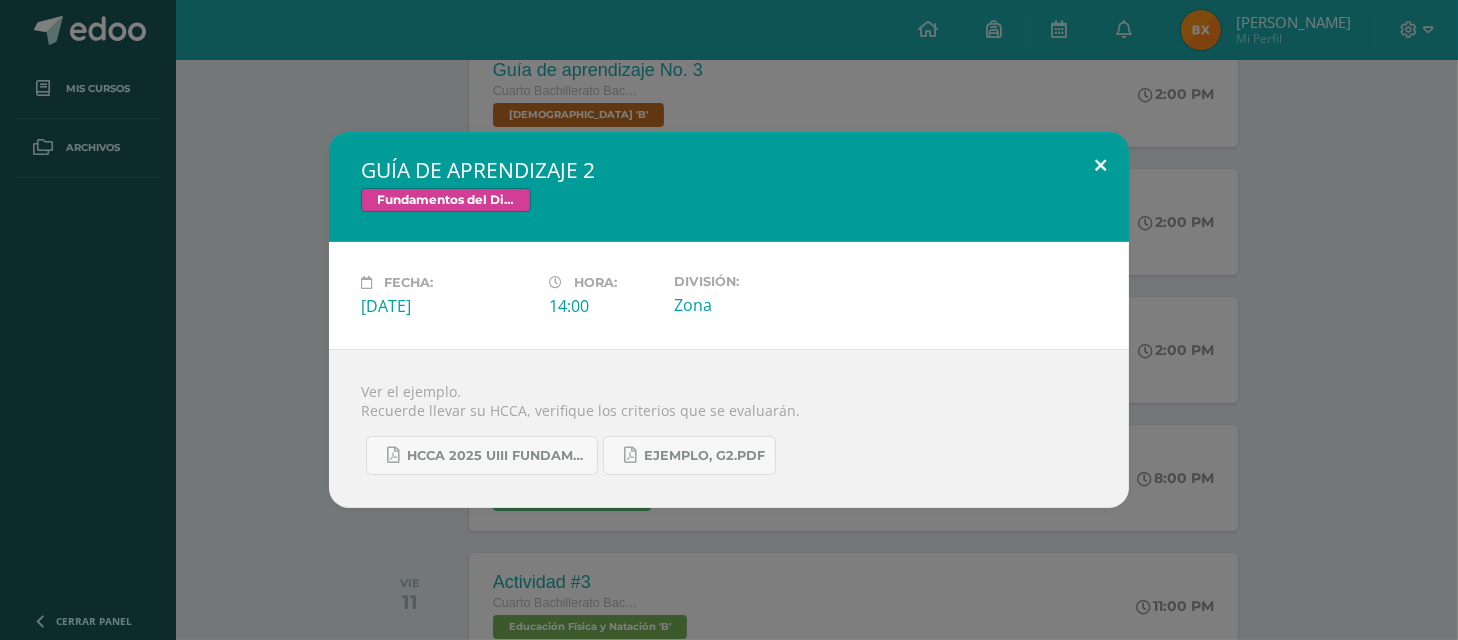 click at bounding box center [1100, 166] 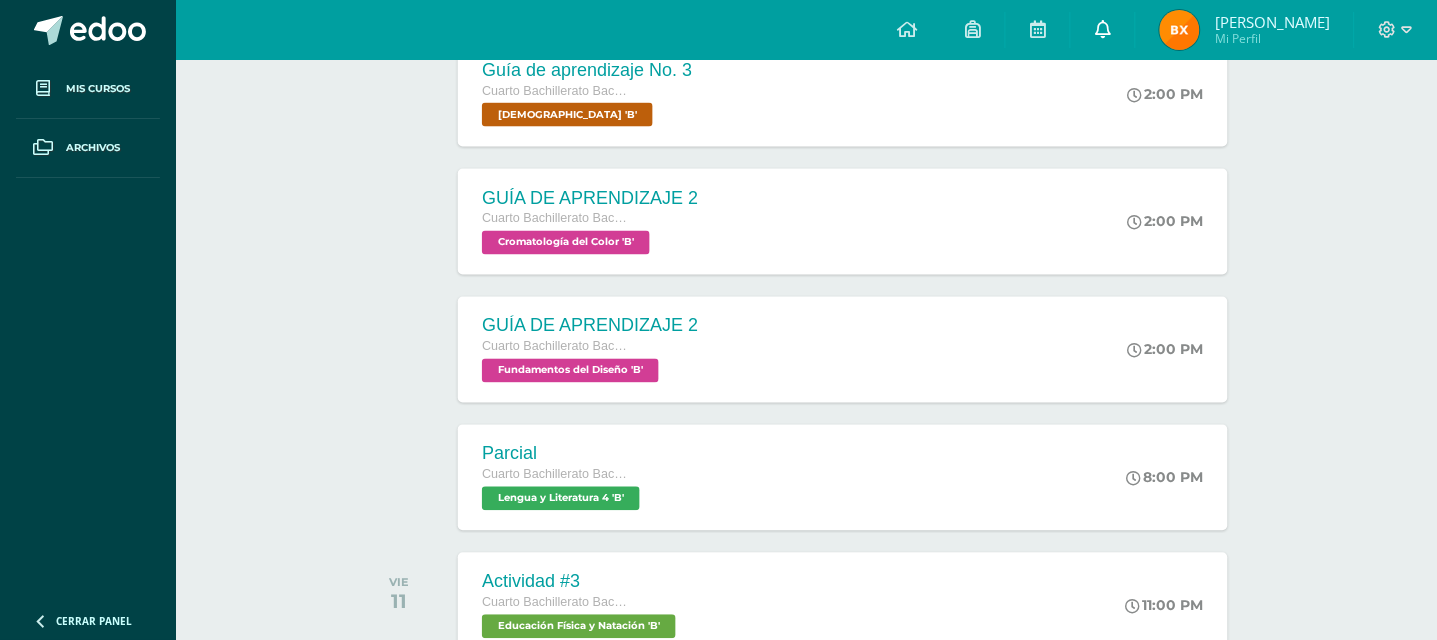 click at bounding box center (1103, 30) 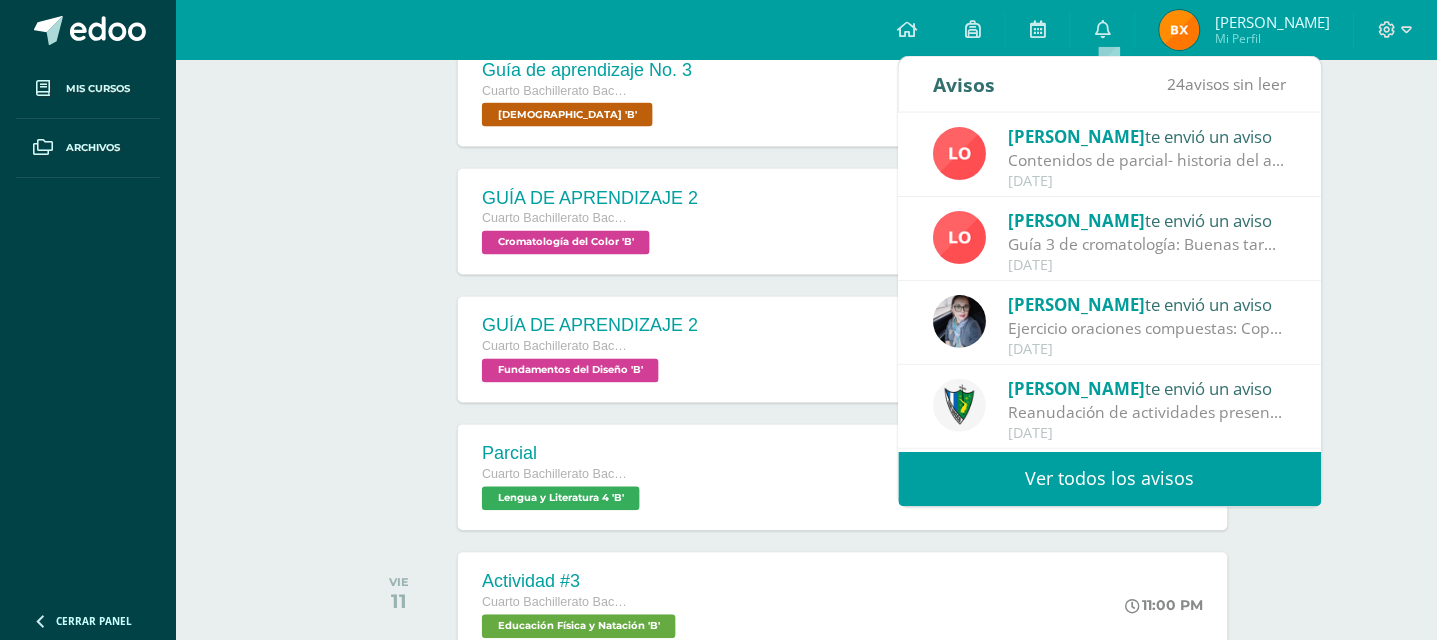 click on "Ver todos los avisos" at bounding box center [1110, 479] 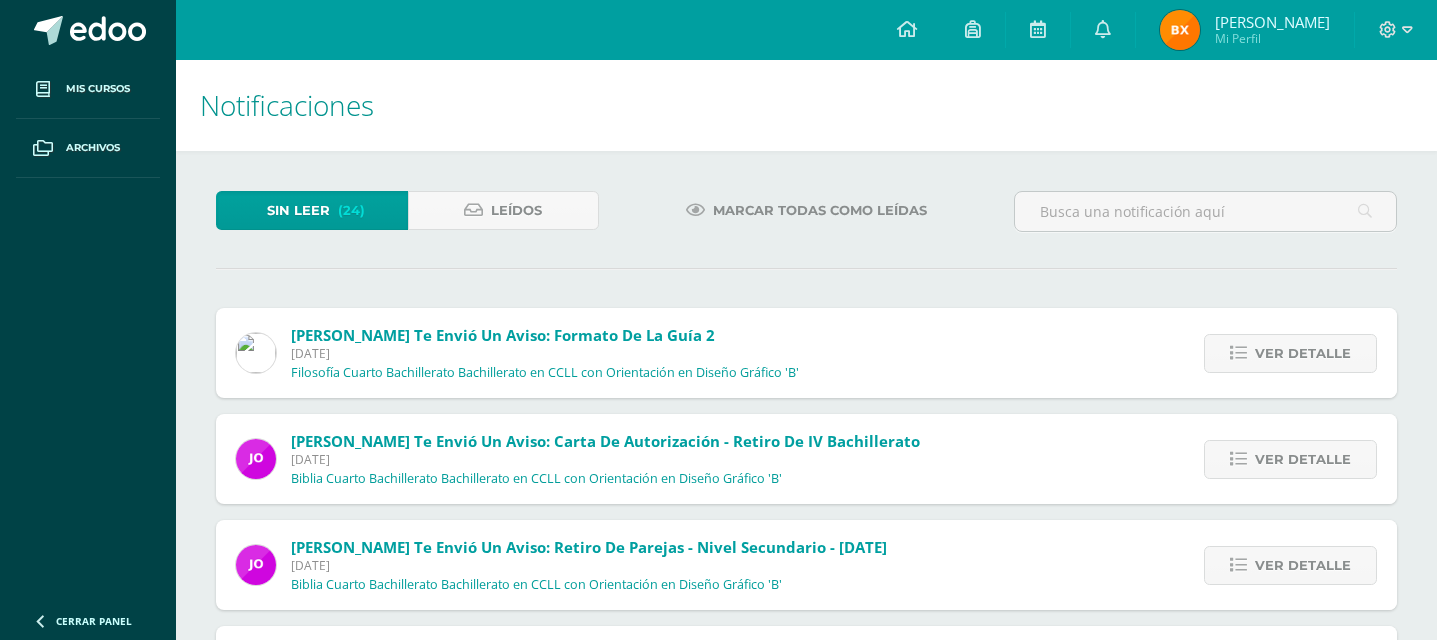 scroll, scrollTop: 0, scrollLeft: 0, axis: both 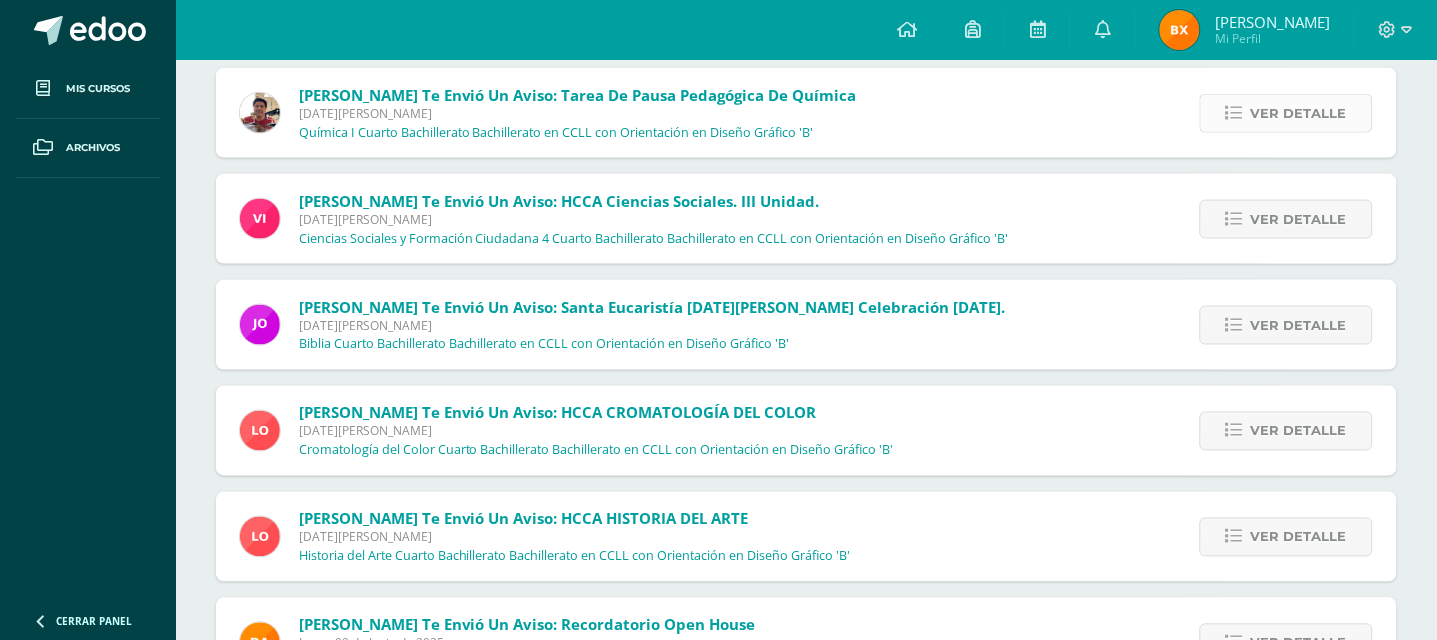 click on "Ver detalle" at bounding box center (1299, 113) 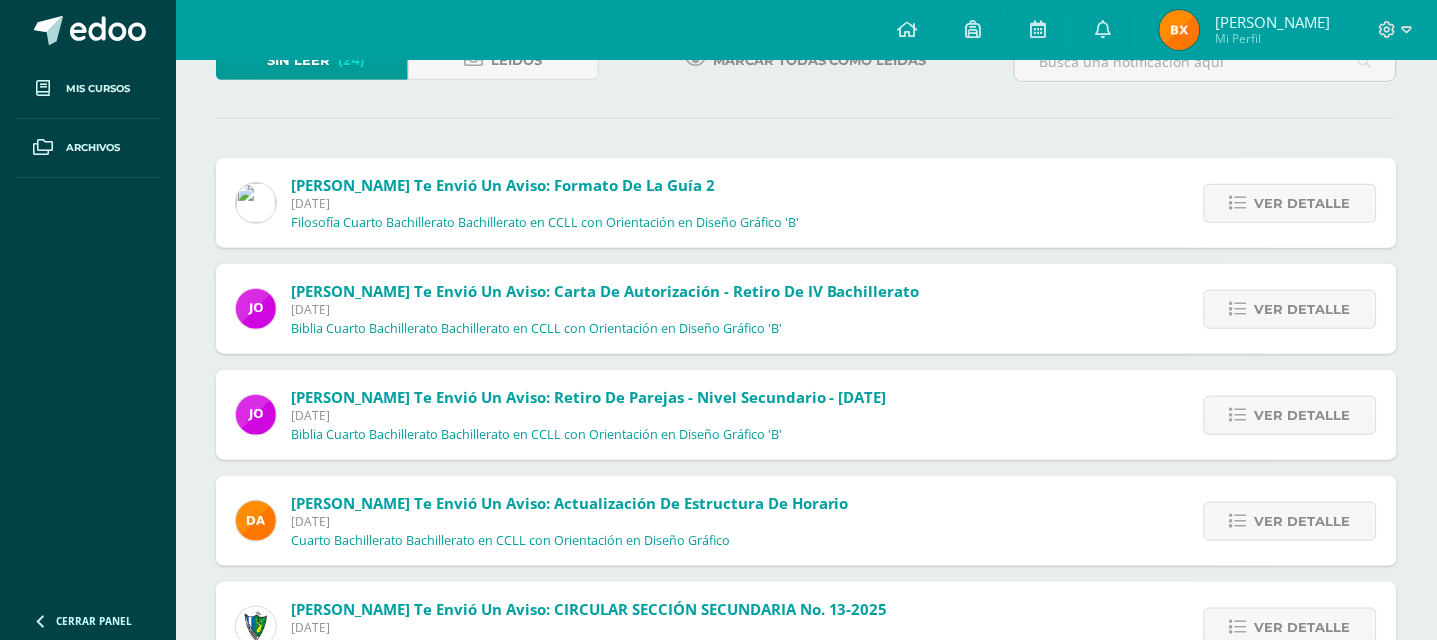 scroll, scrollTop: 0, scrollLeft: 0, axis: both 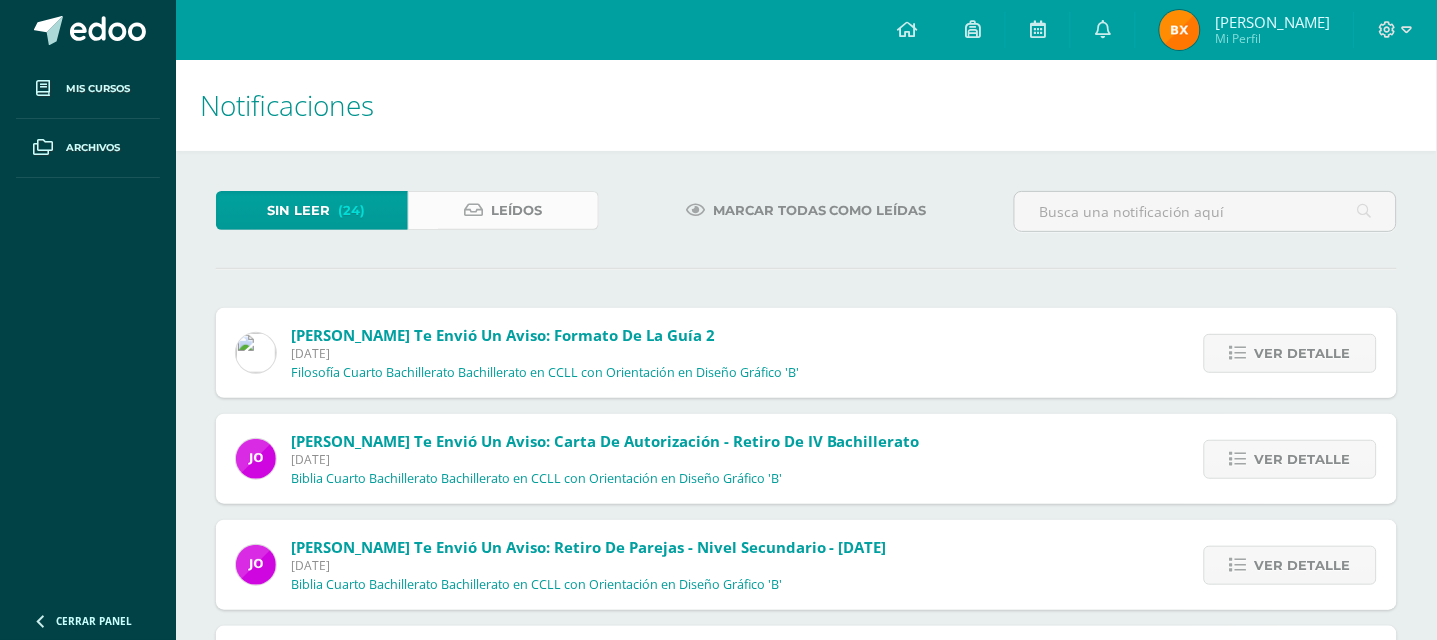click on "Leídos" at bounding box center (516, 210) 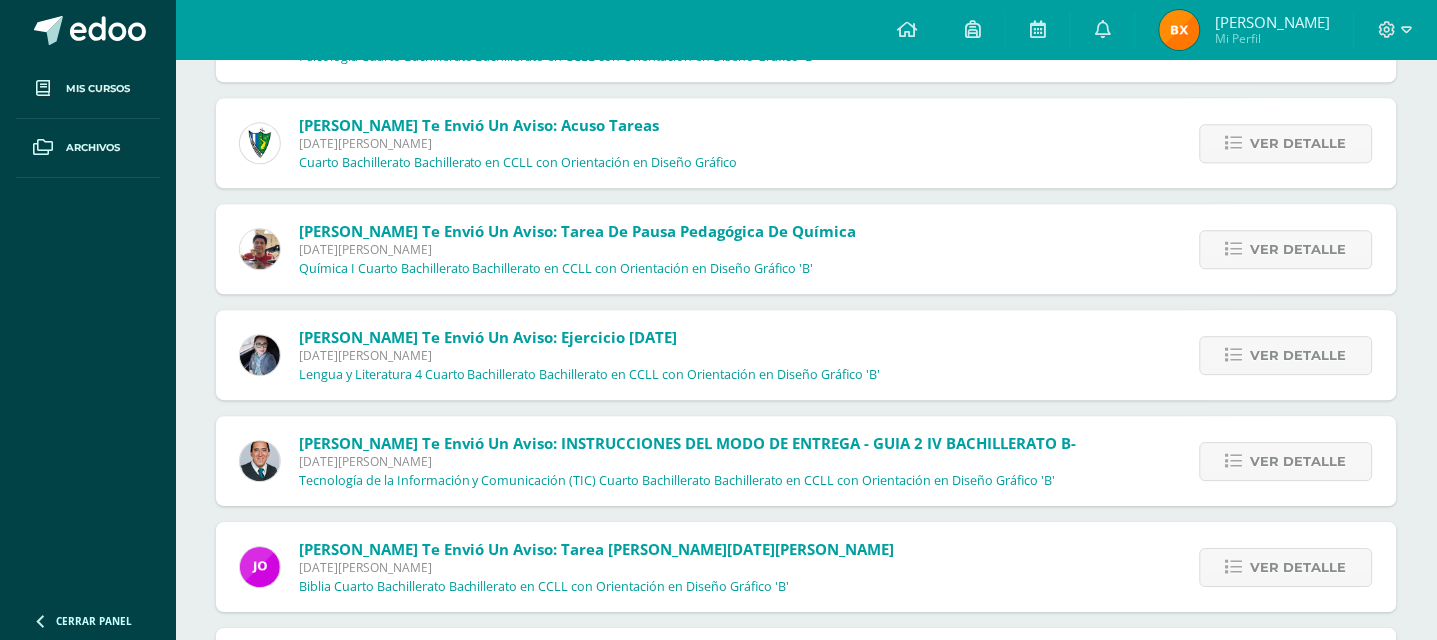 scroll, scrollTop: 2701, scrollLeft: 0, axis: vertical 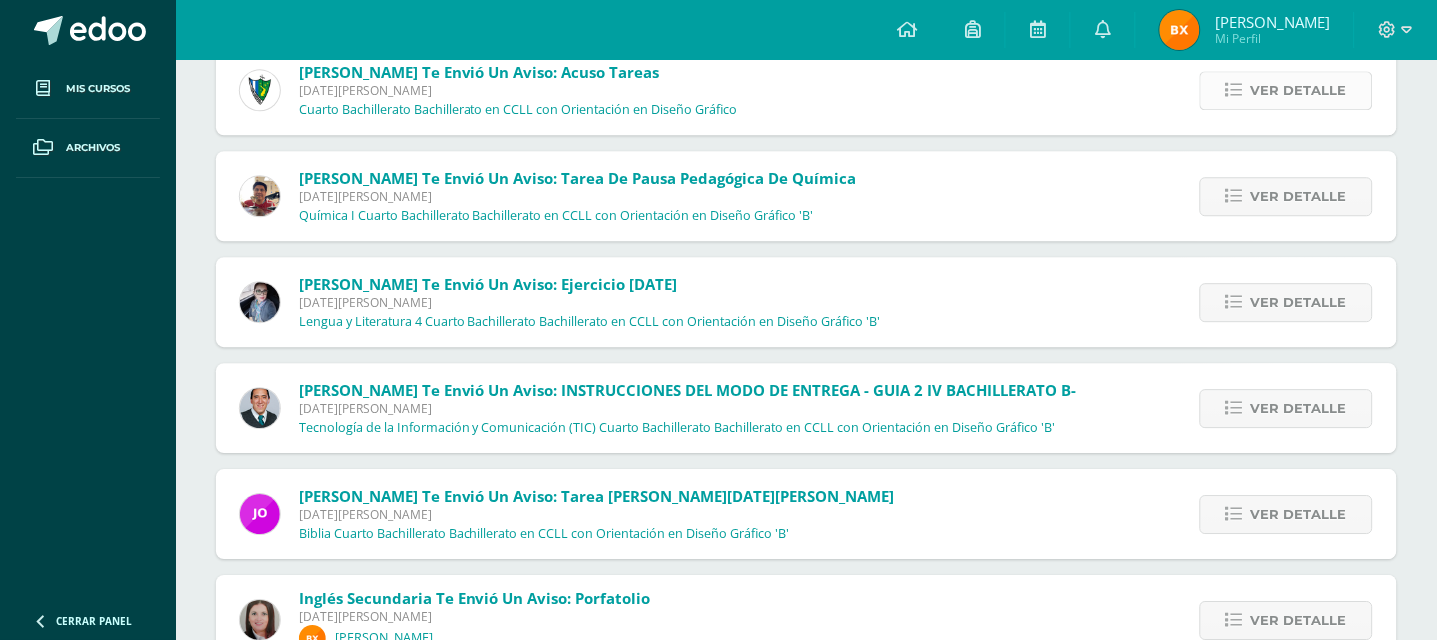 click on "Ver detalle" at bounding box center (1299, 90) 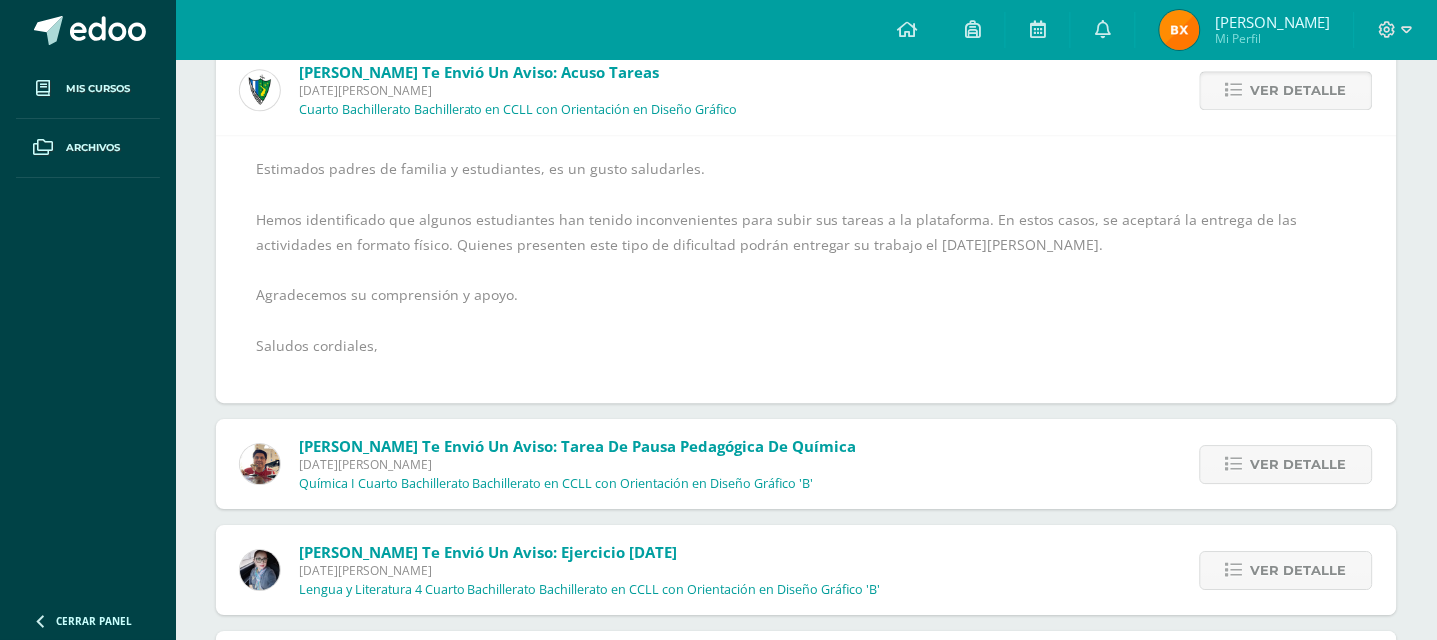 click on "Ver detalle" at bounding box center (1299, 90) 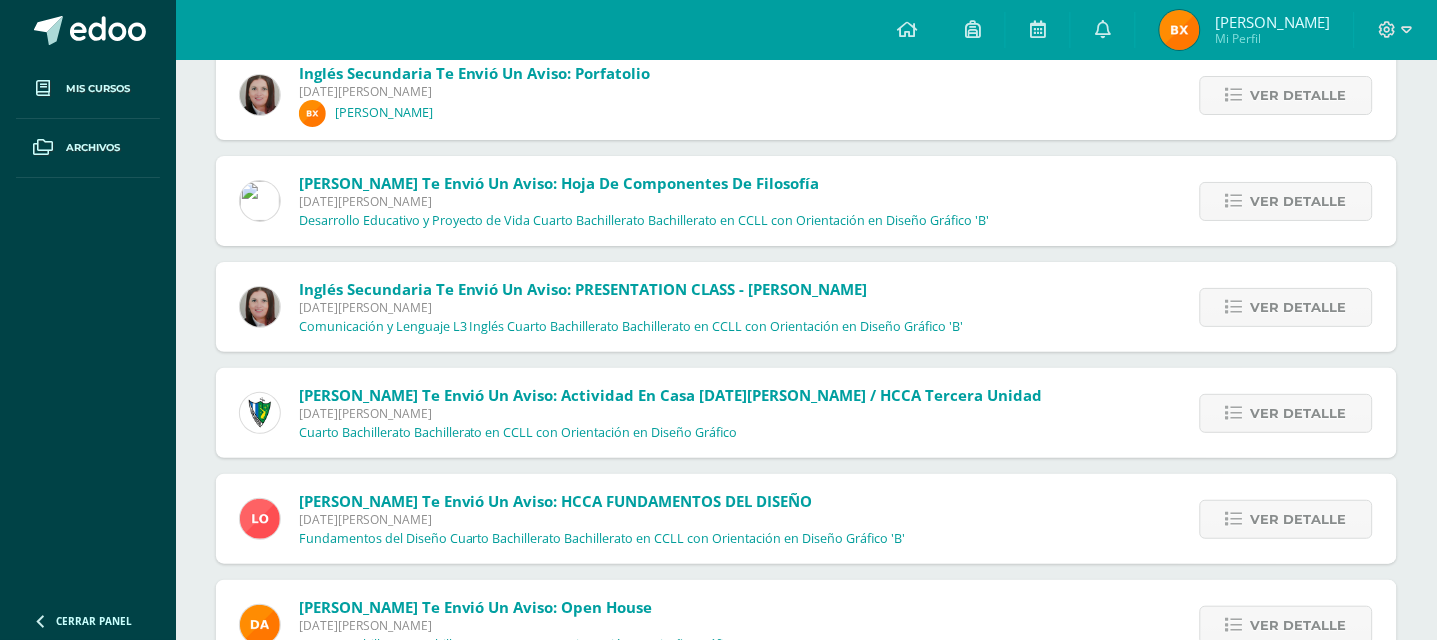 scroll, scrollTop: 3227, scrollLeft: 0, axis: vertical 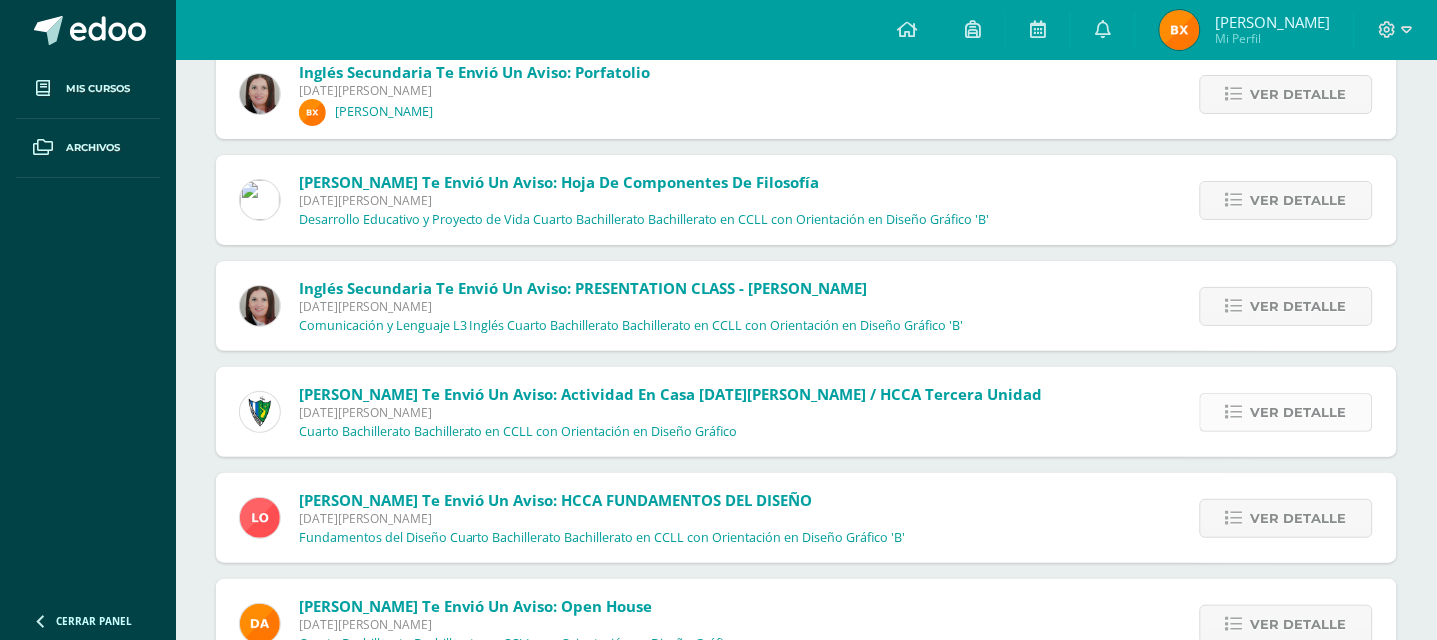 click on "Ver detalle" at bounding box center [1299, 412] 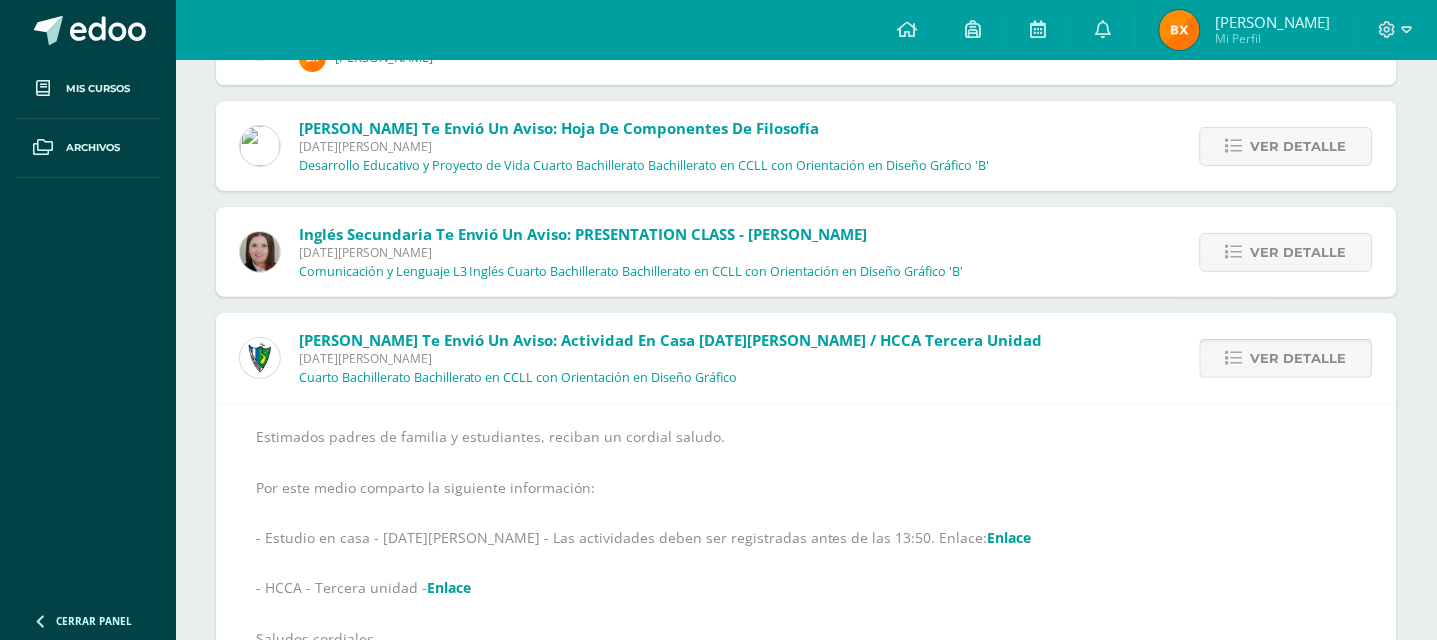 scroll, scrollTop: 3441, scrollLeft: 0, axis: vertical 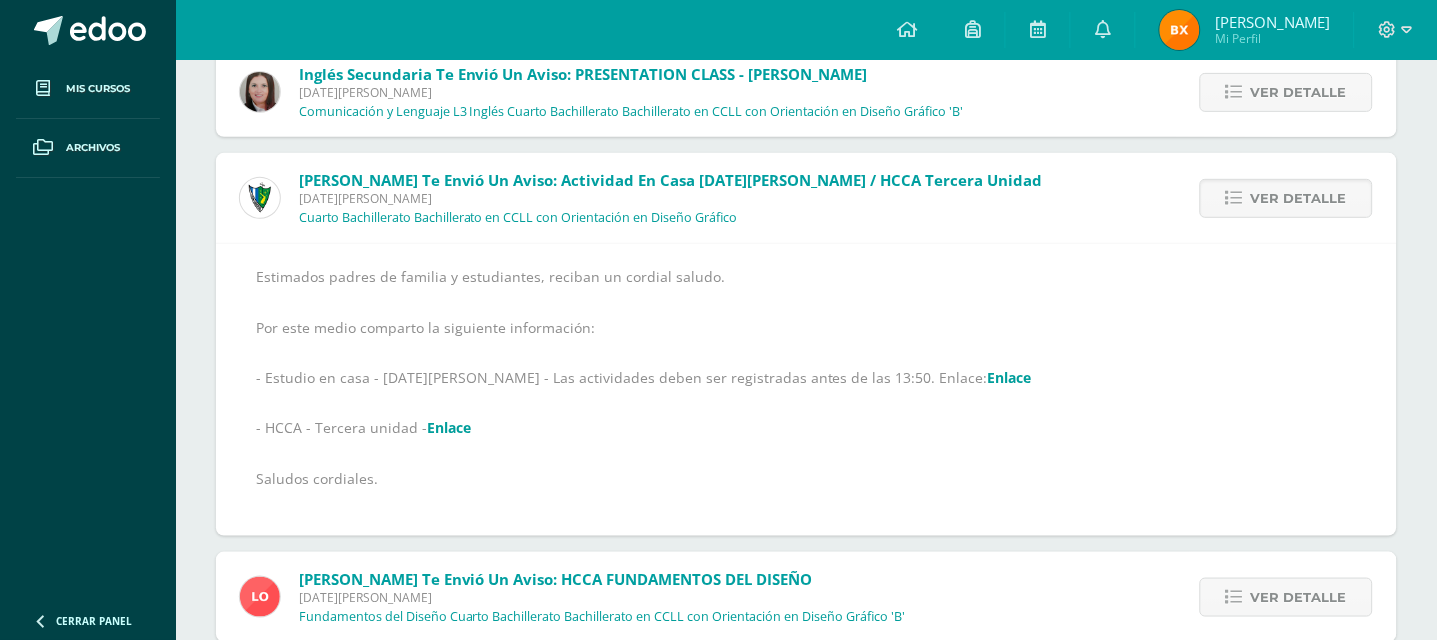 click on "Enlace" at bounding box center [449, 427] 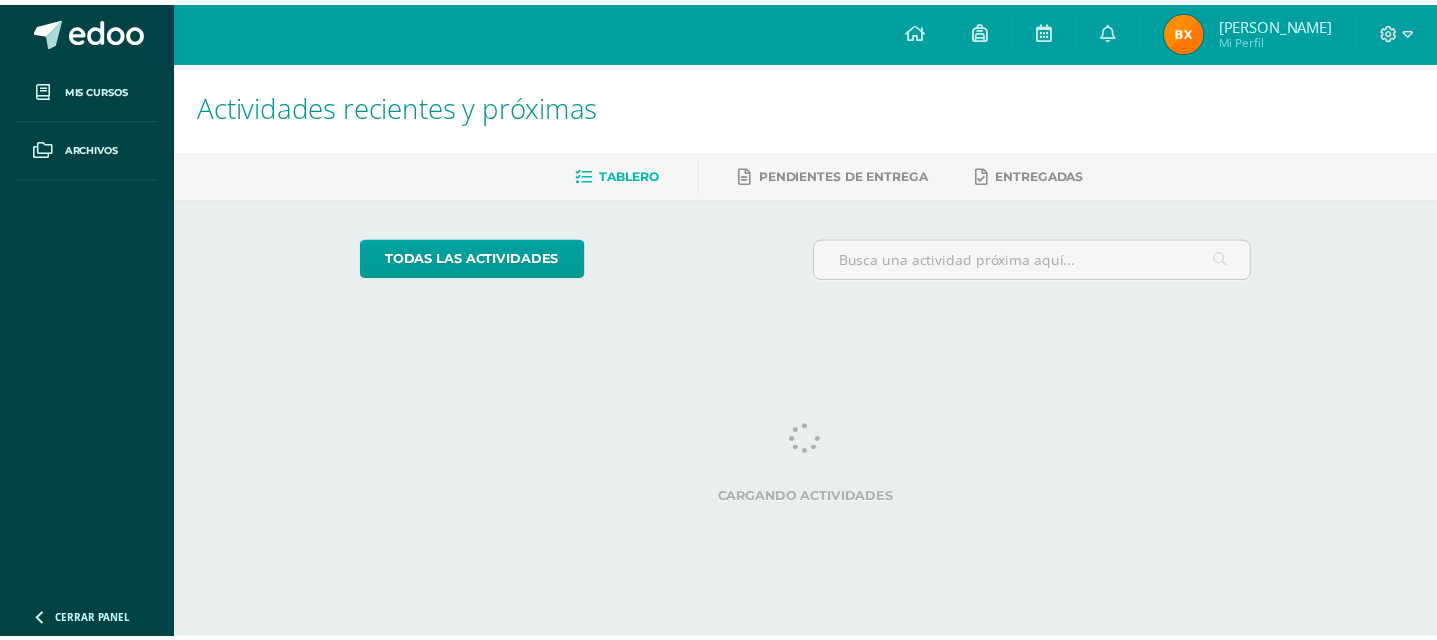 scroll, scrollTop: 0, scrollLeft: 0, axis: both 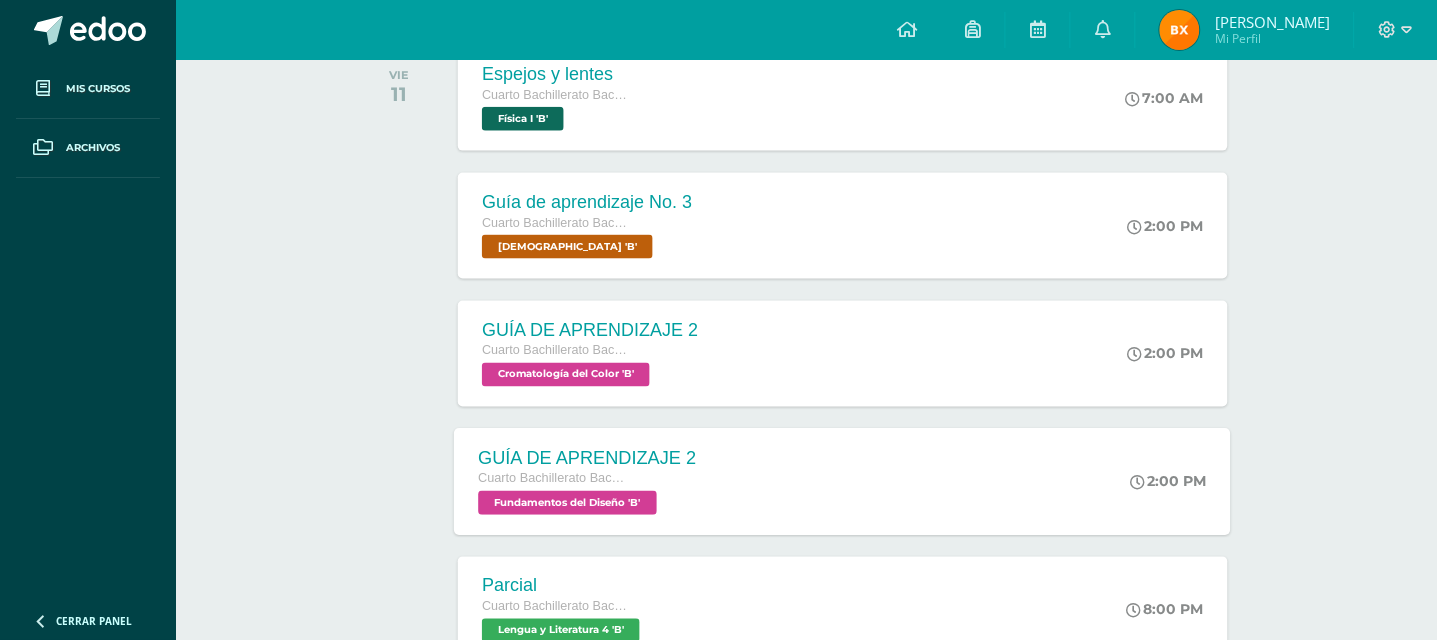 click on "Cuarto Bachillerato Bachillerato en CCLL con Orientación en Diseño Gráfico" at bounding box center [588, 480] 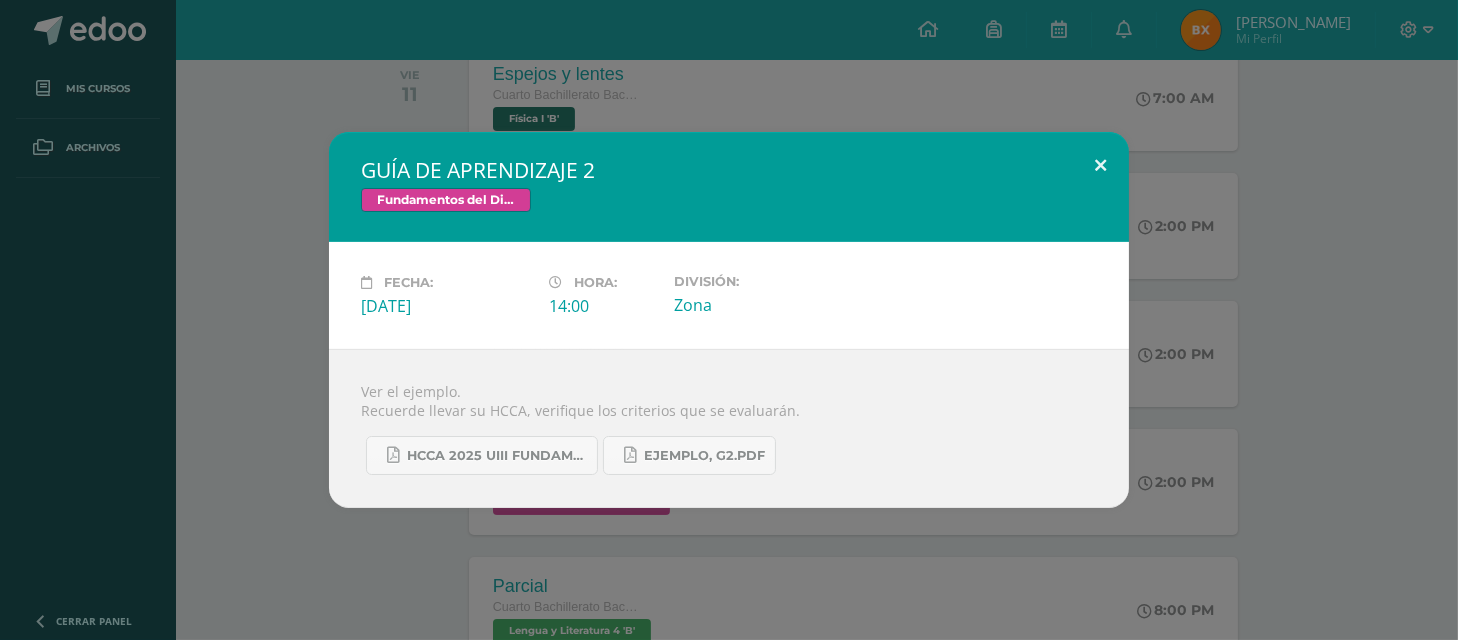 click at bounding box center (1100, 166) 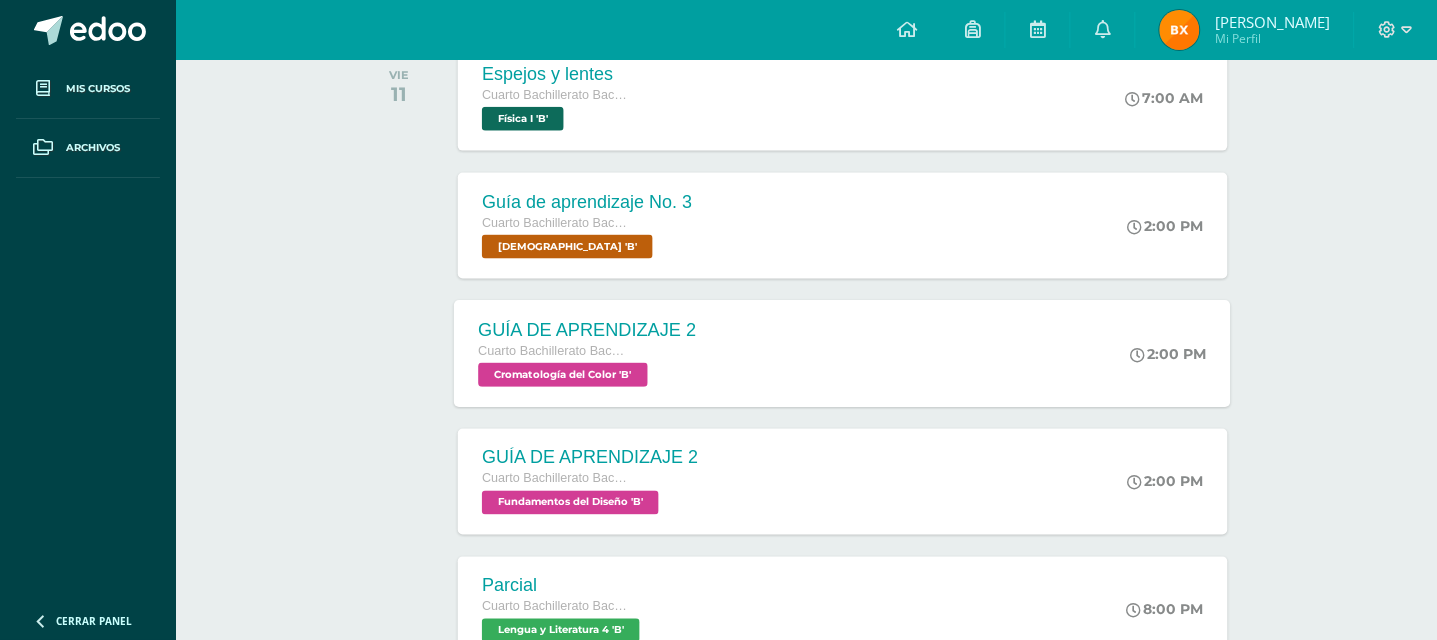 click on "Cromatología del Color 'B'" at bounding box center [564, 375] 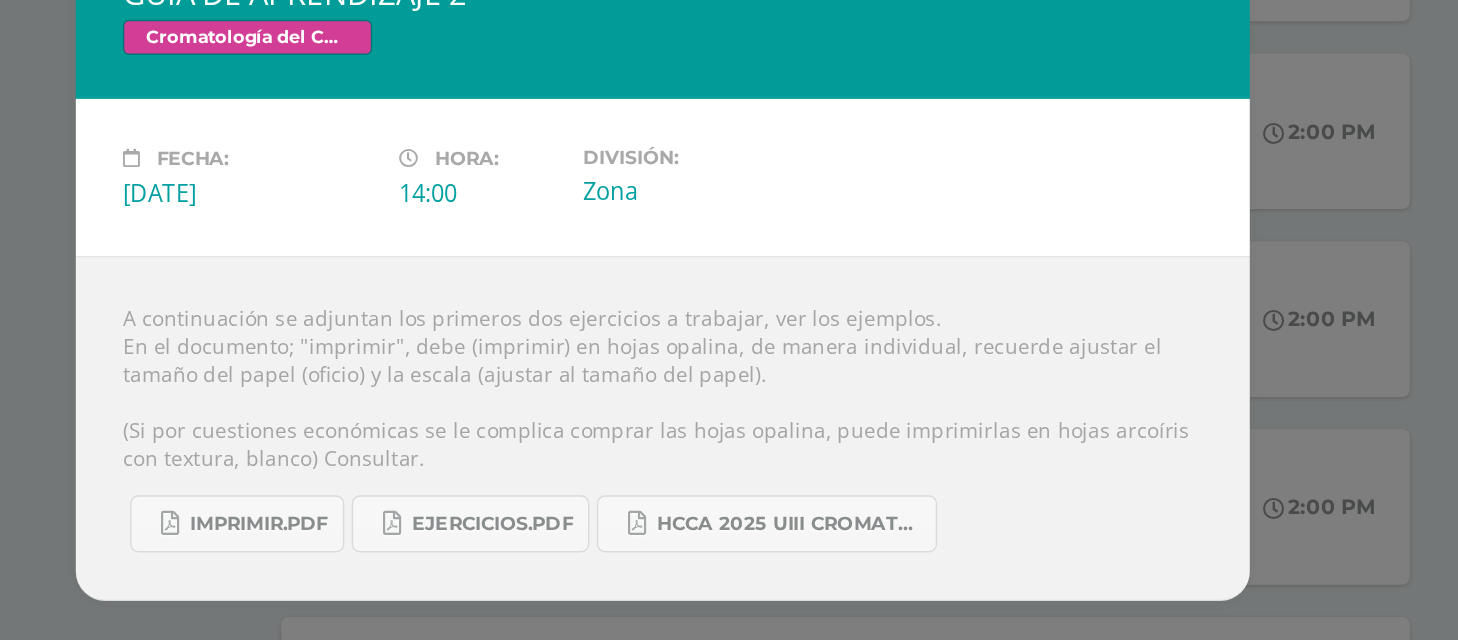 scroll, scrollTop: 478, scrollLeft: 0, axis: vertical 